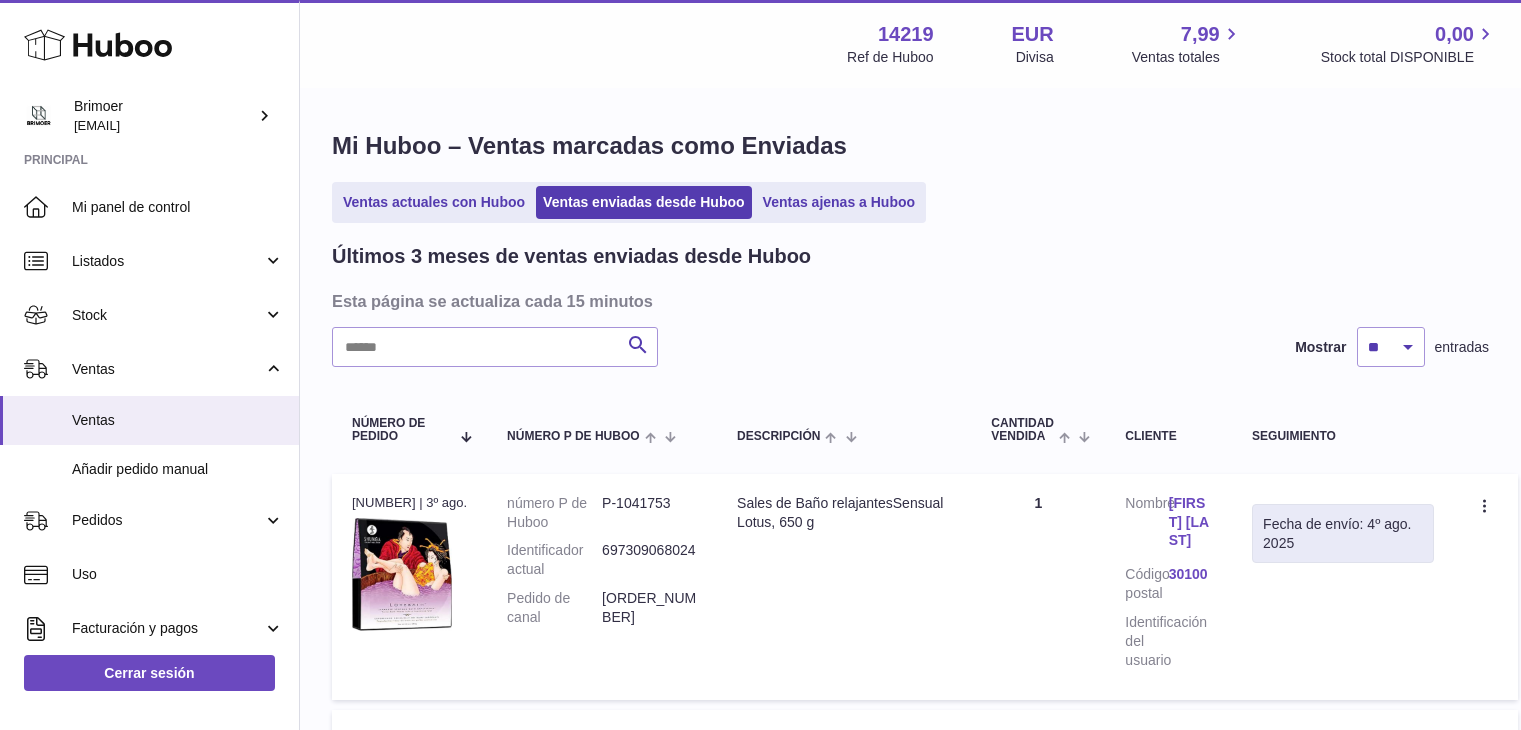scroll, scrollTop: 0, scrollLeft: 0, axis: both 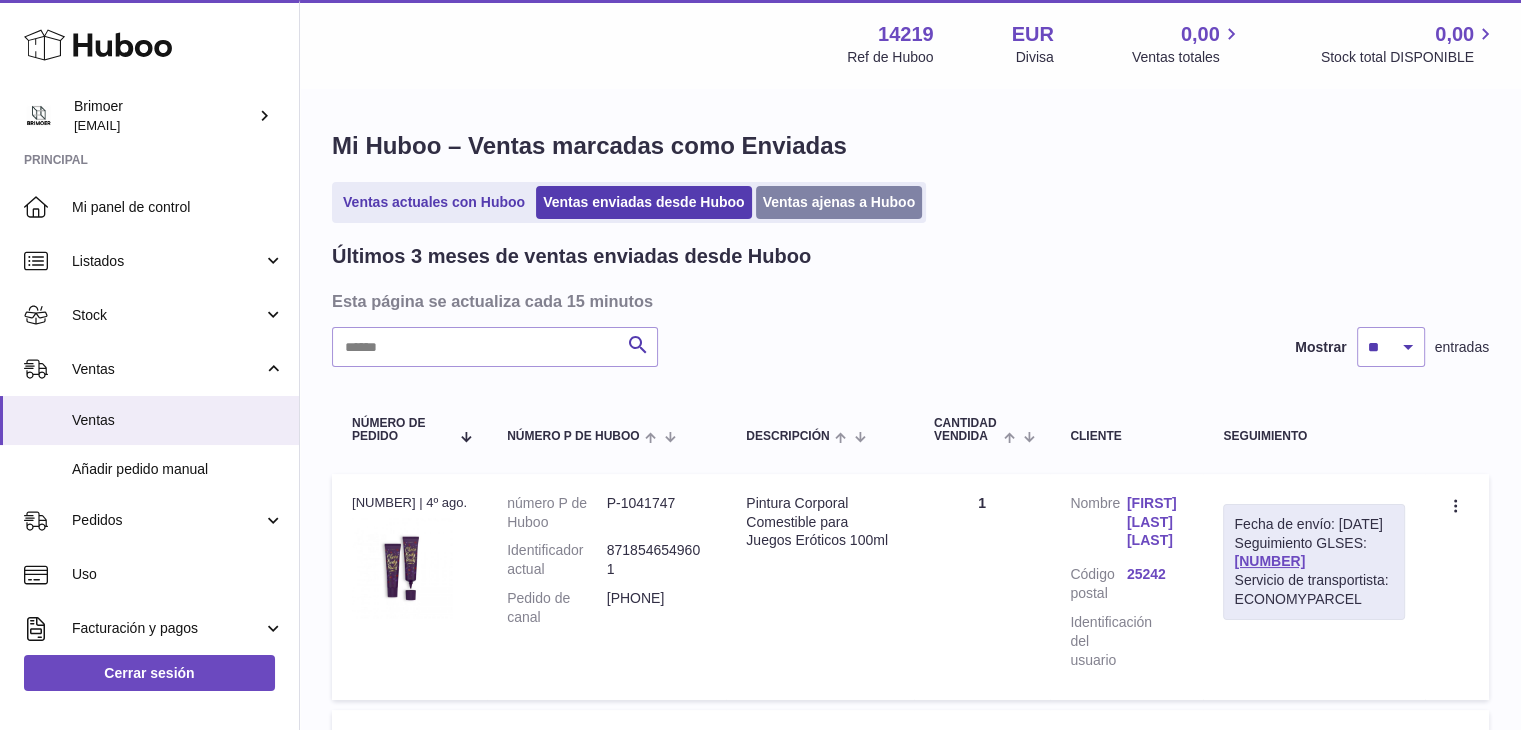 click on "Ventas ajenas a Huboo" at bounding box center [839, 202] 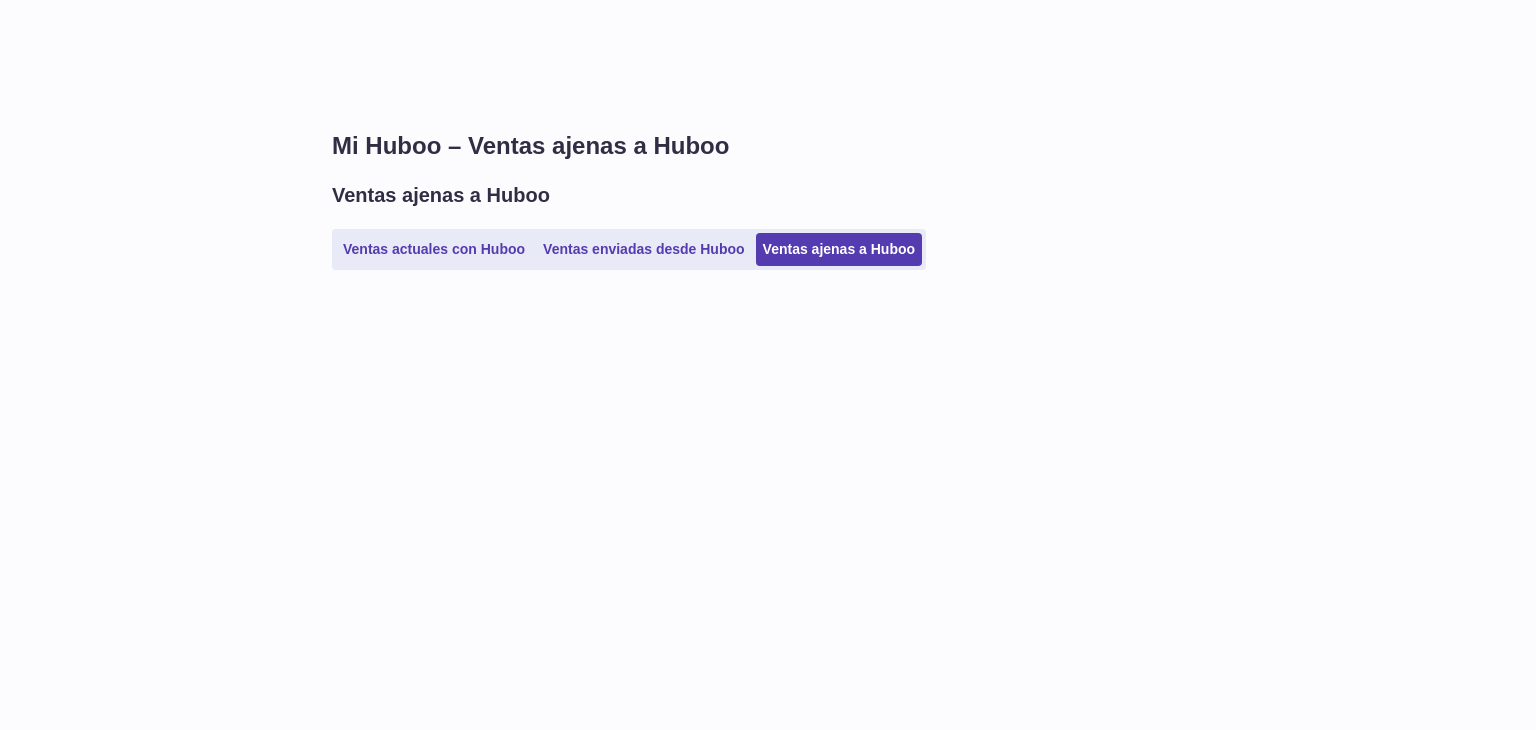 scroll, scrollTop: 0, scrollLeft: 0, axis: both 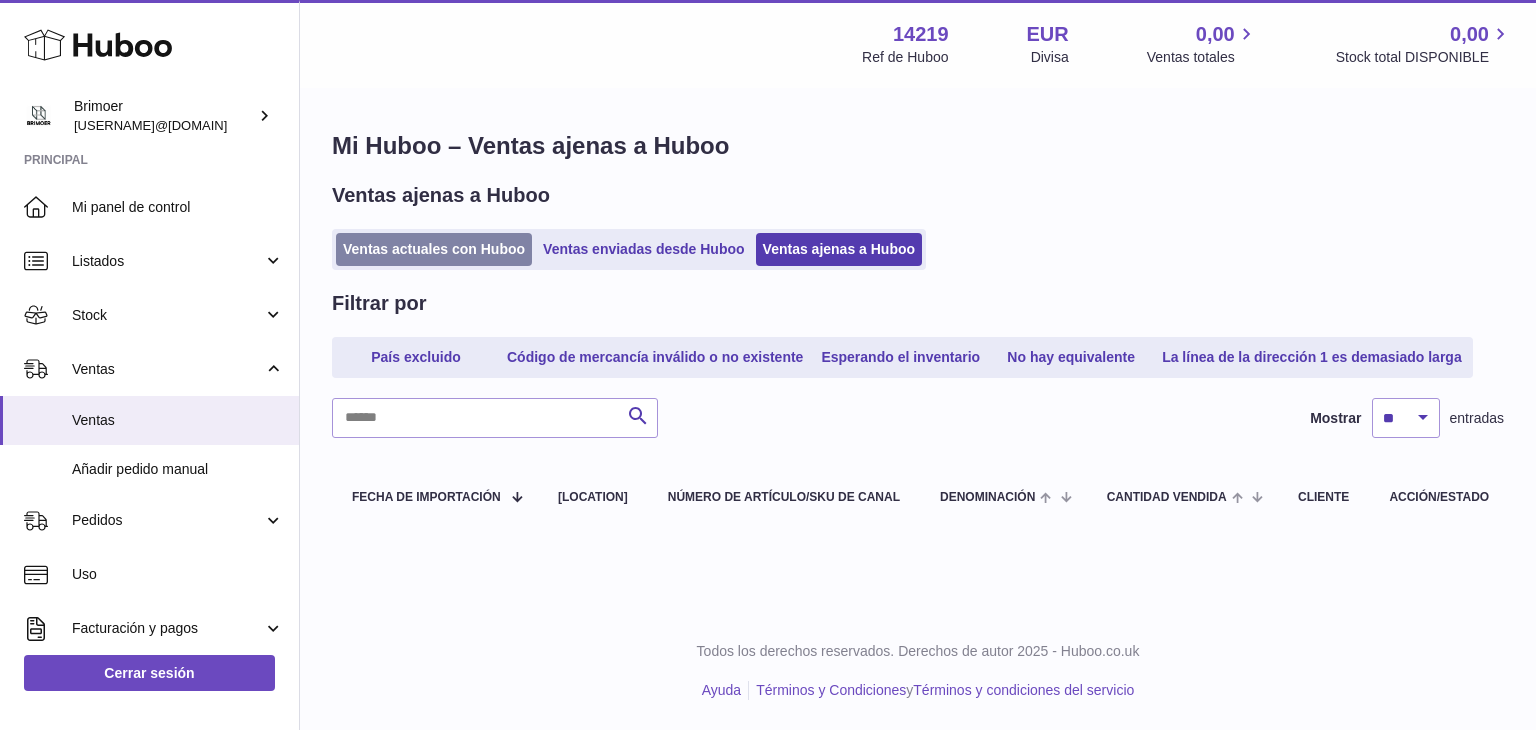 click on "Ventas actuales con Huboo" at bounding box center (434, 249) 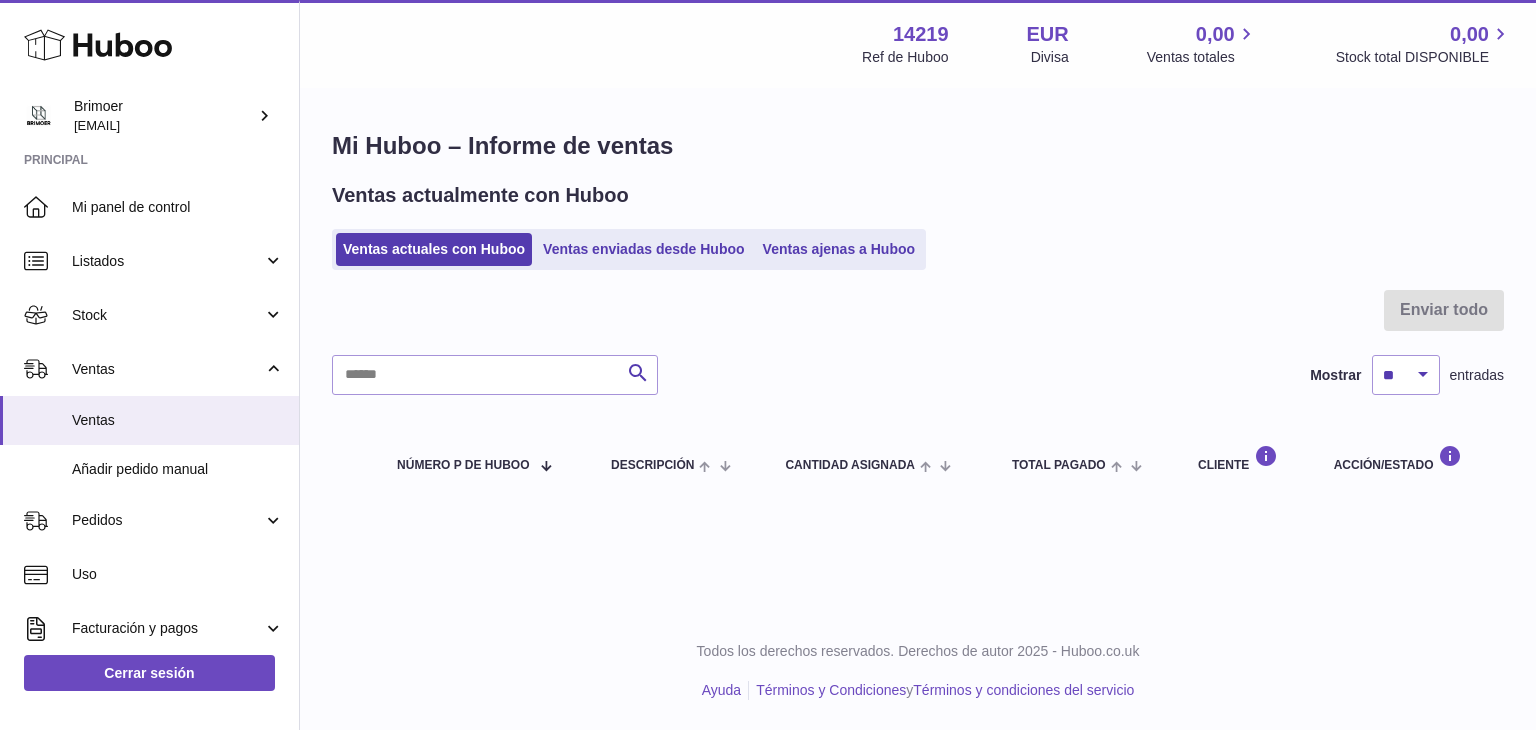 scroll, scrollTop: 0, scrollLeft: 0, axis: both 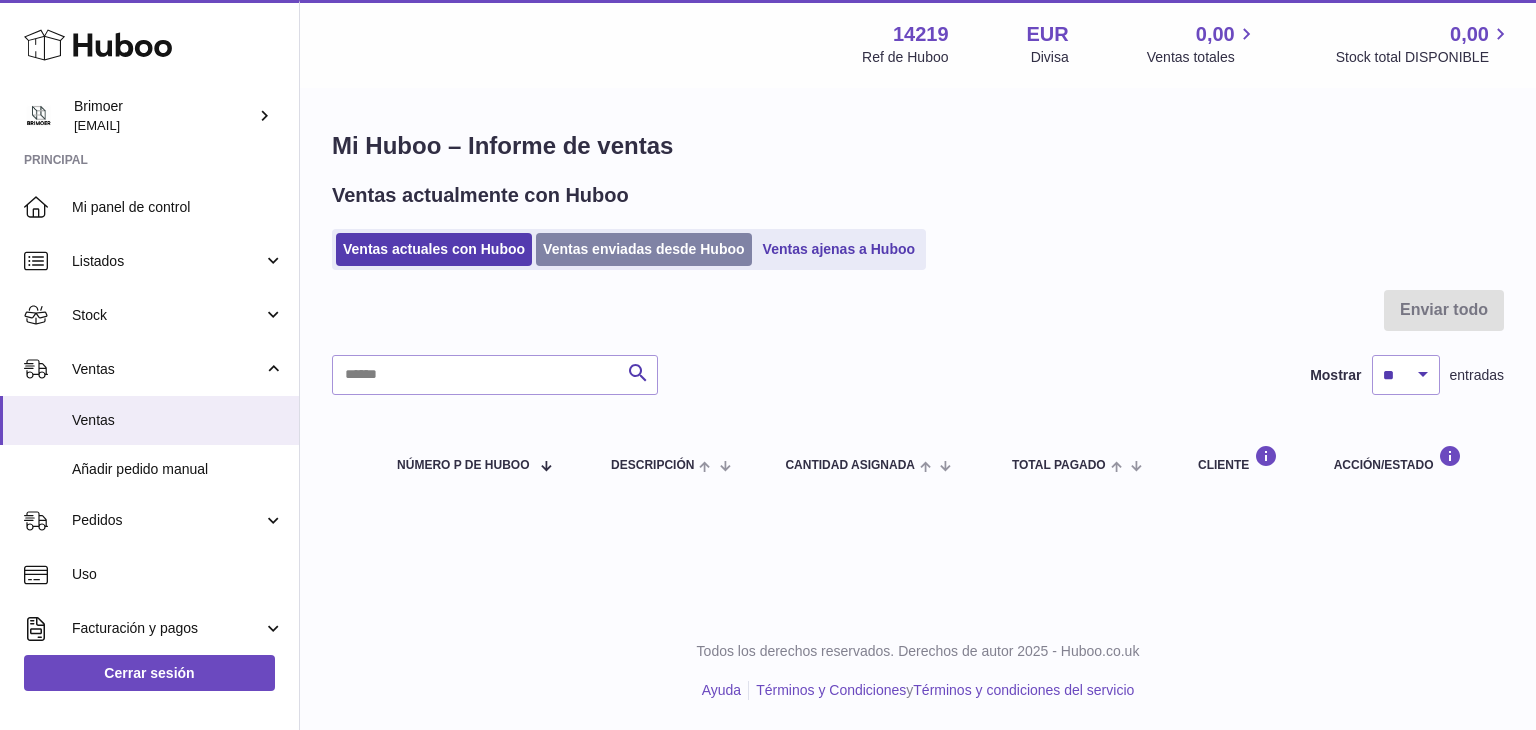 click on "Ventas enviadas desde Huboo" at bounding box center [644, 249] 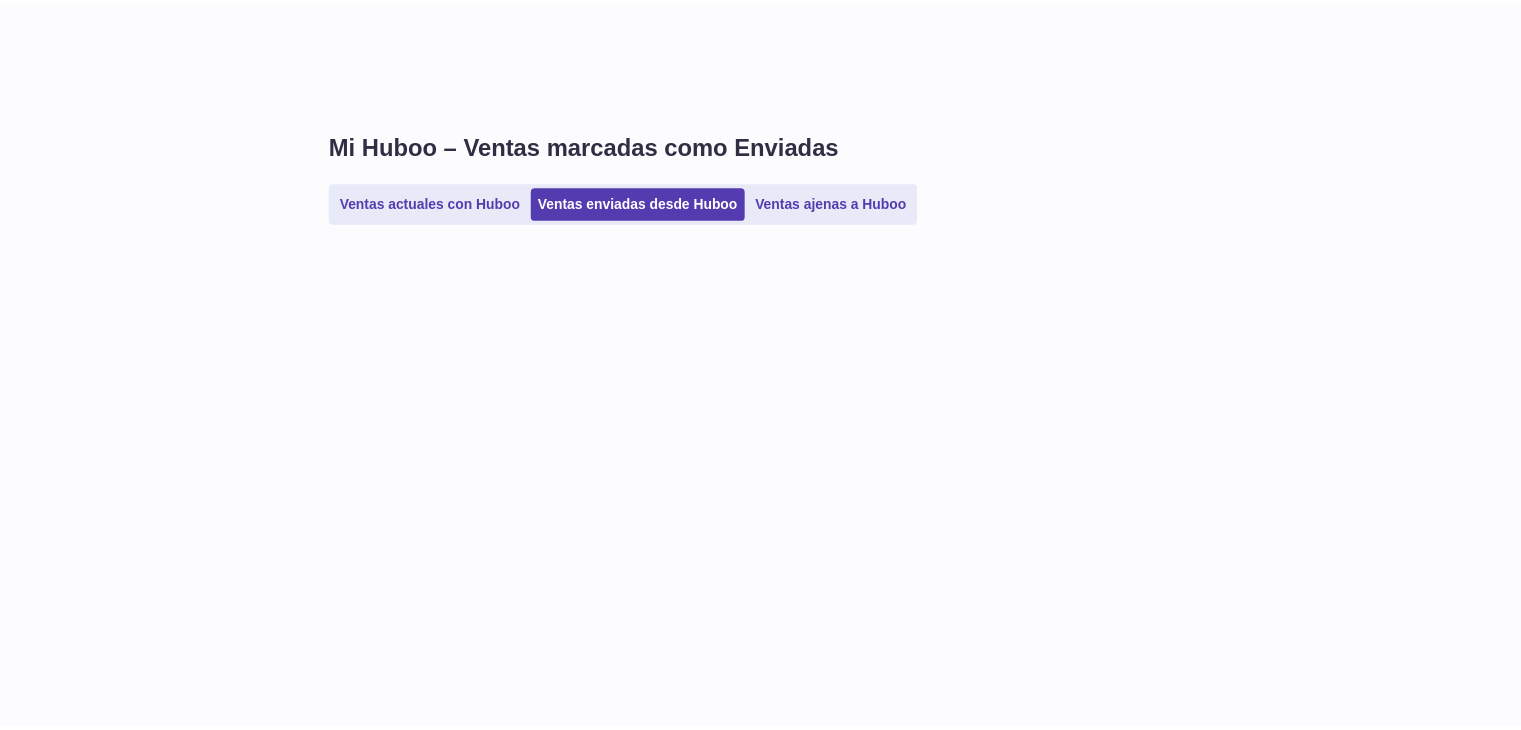 scroll, scrollTop: 0, scrollLeft: 0, axis: both 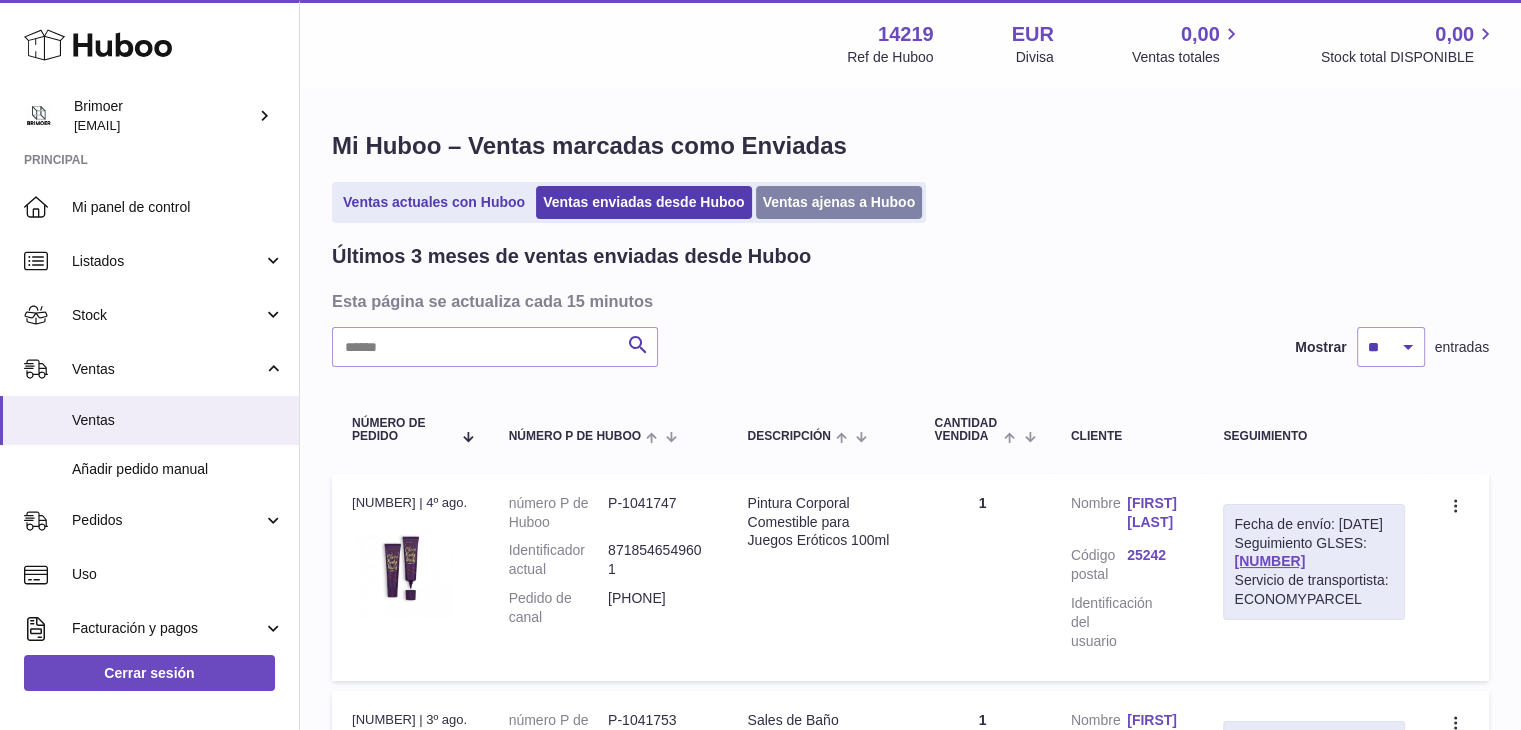 click on "Ventas ajenas a Huboo" at bounding box center [839, 202] 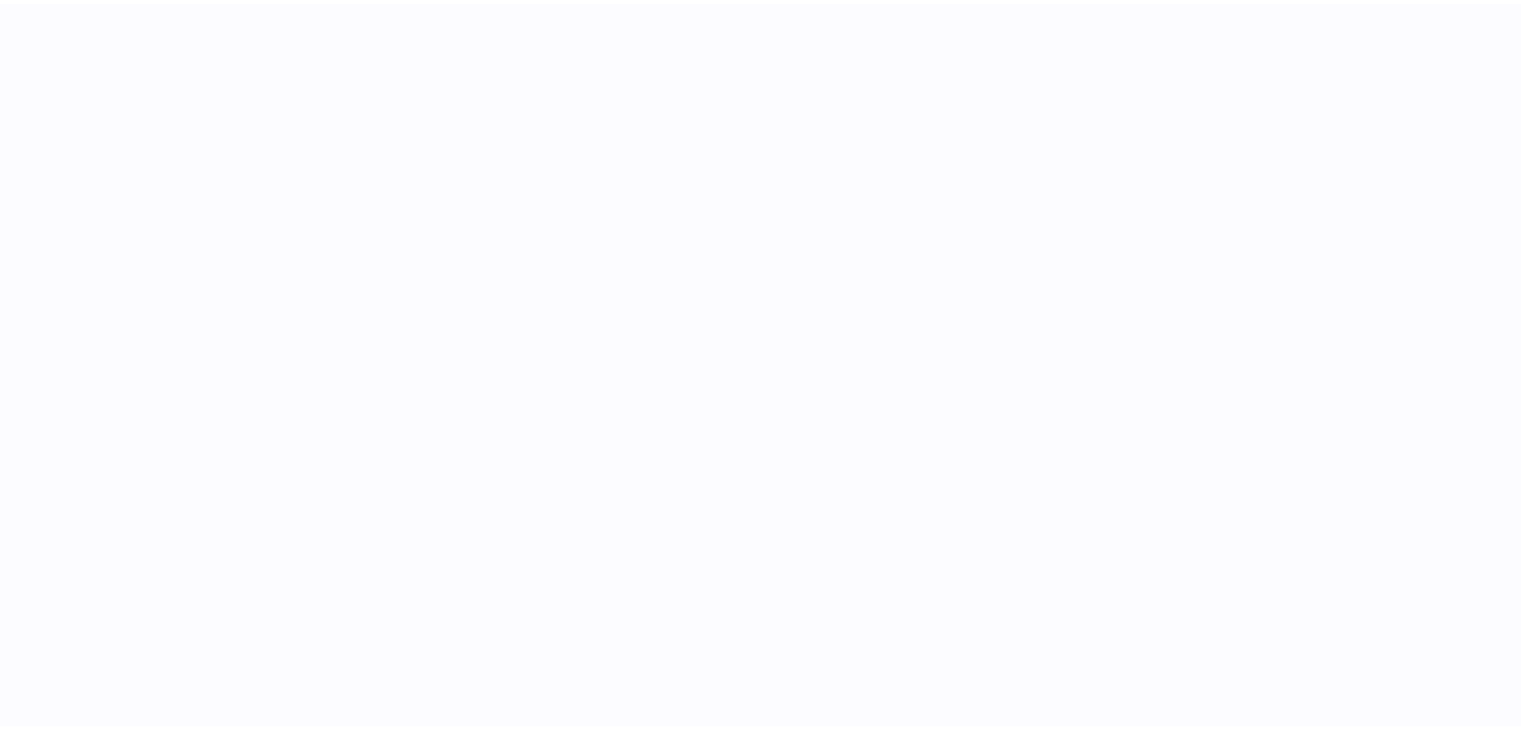 scroll, scrollTop: 0, scrollLeft: 0, axis: both 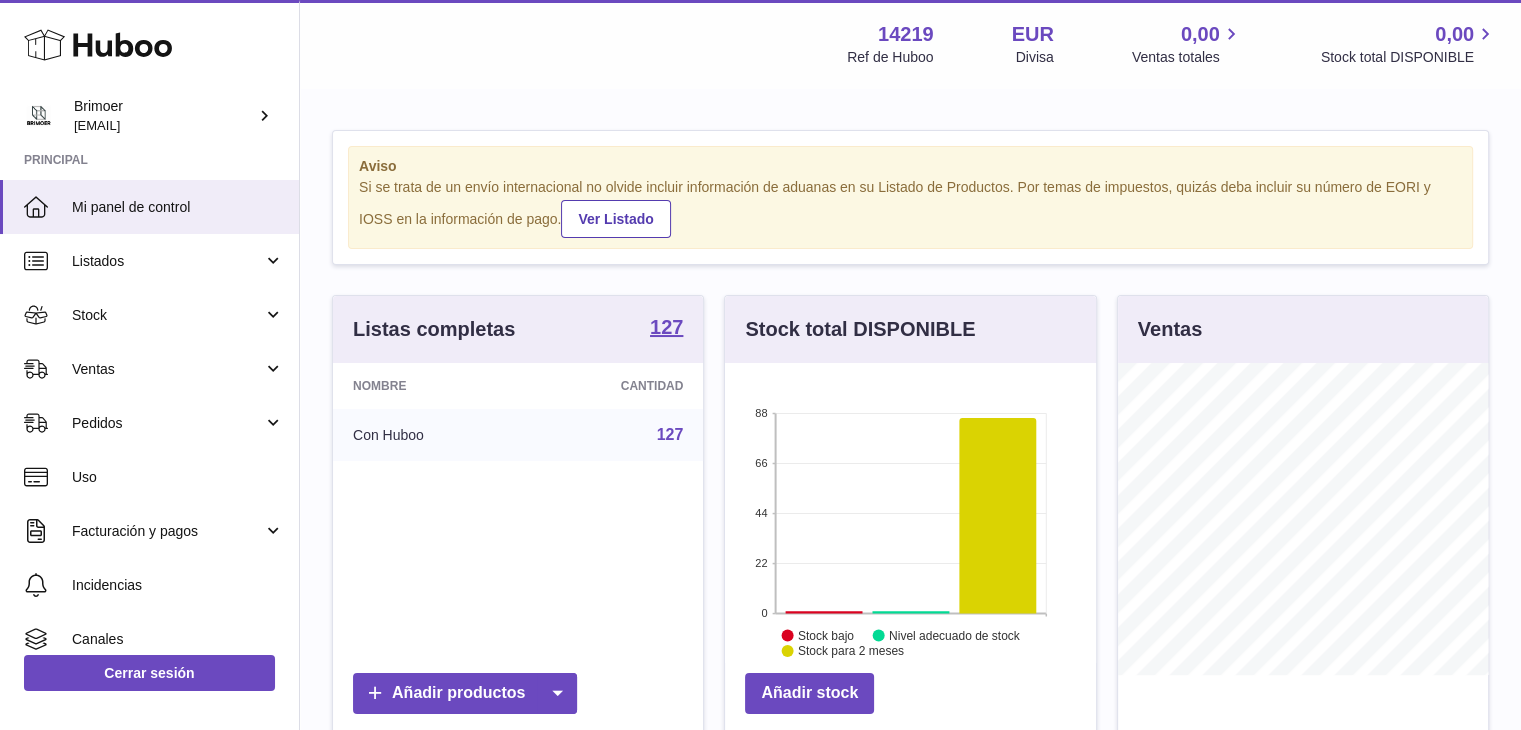 click on "Si se trata de un envío internacional no olvide incluir información de aduanas en su Listado de Productos. Por temas de impuestos, quizás deba incluir su número de EORI y IOSS en la información de pago.   Ver Listado" at bounding box center (910, 208) 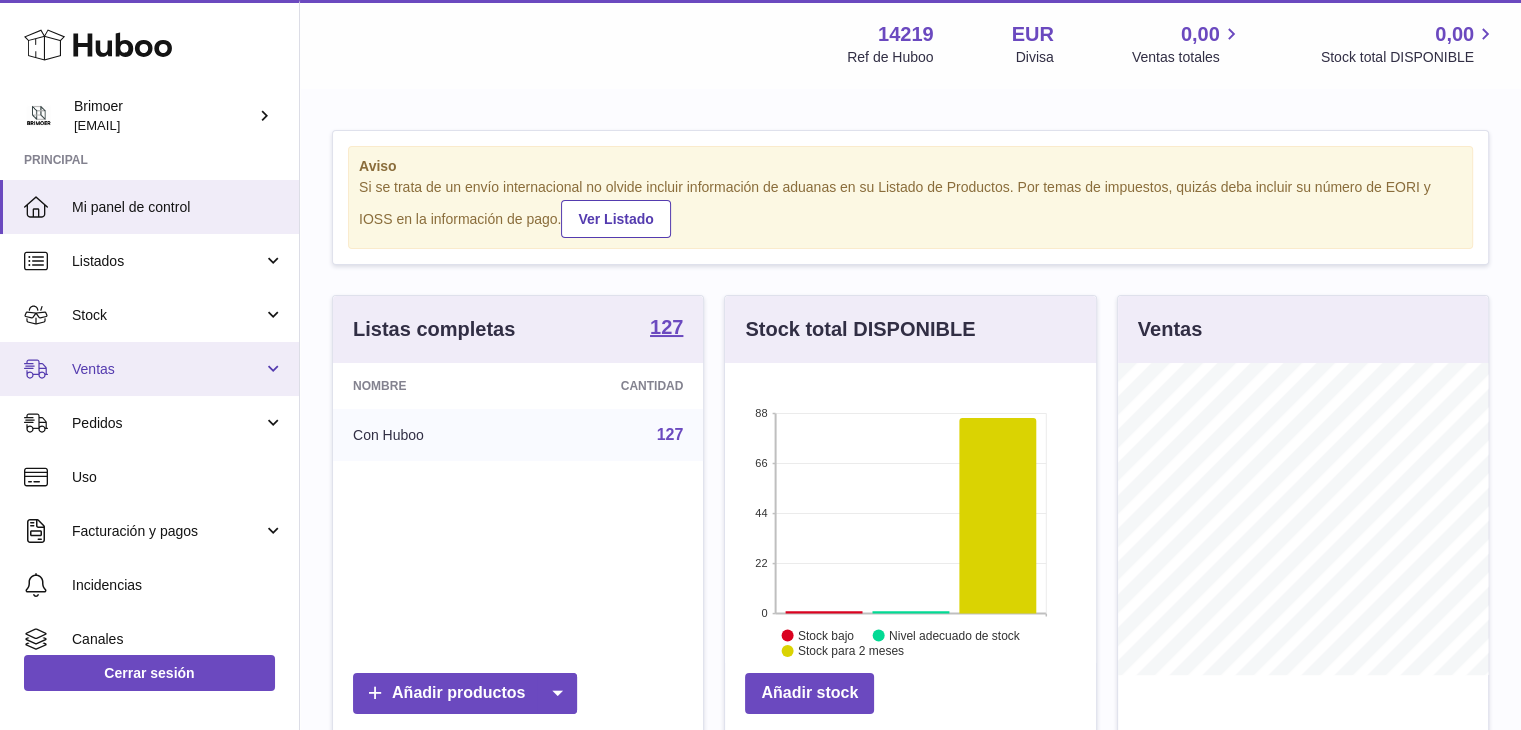 click on "Ventas" at bounding box center (149, 369) 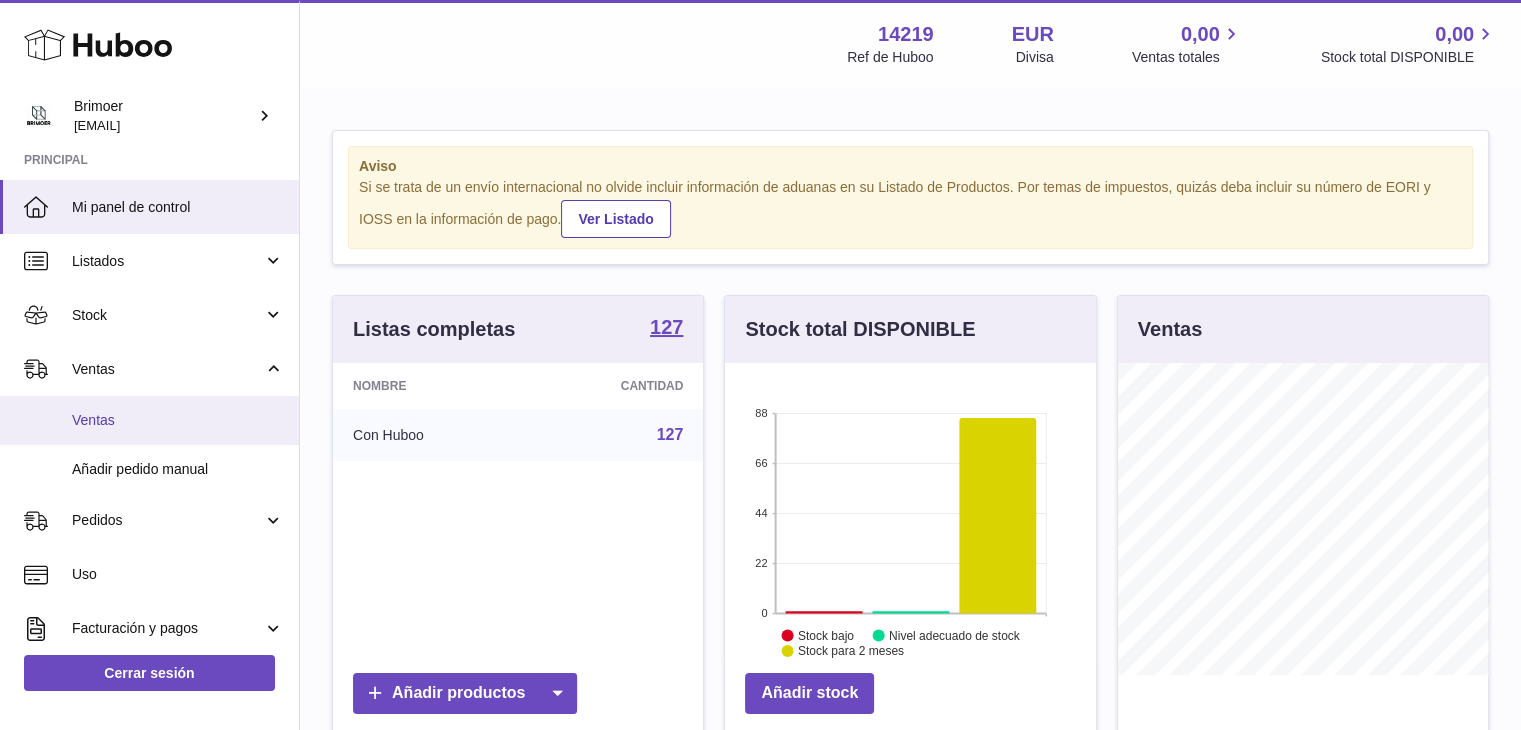 click on "Ventas" at bounding box center (178, 420) 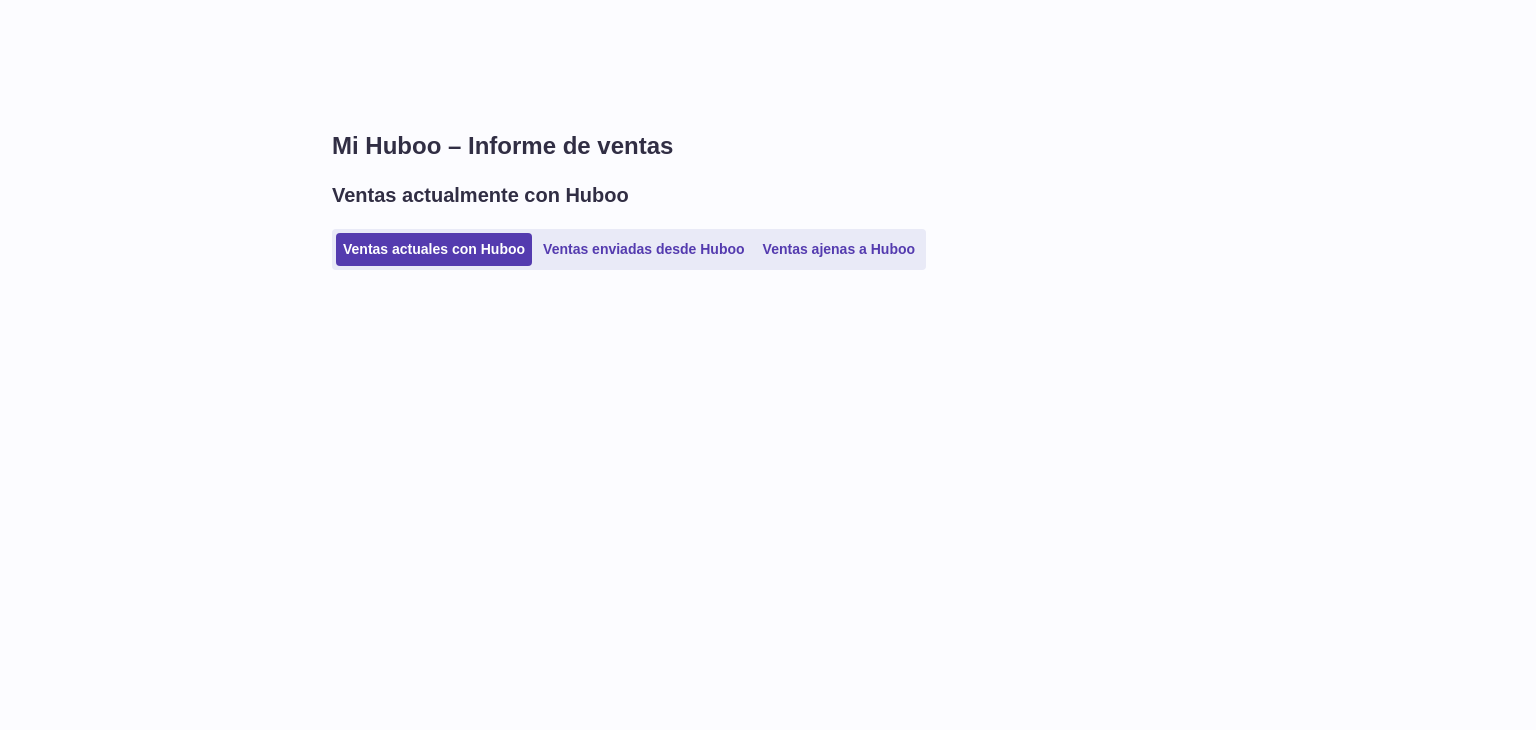 scroll, scrollTop: 0, scrollLeft: 0, axis: both 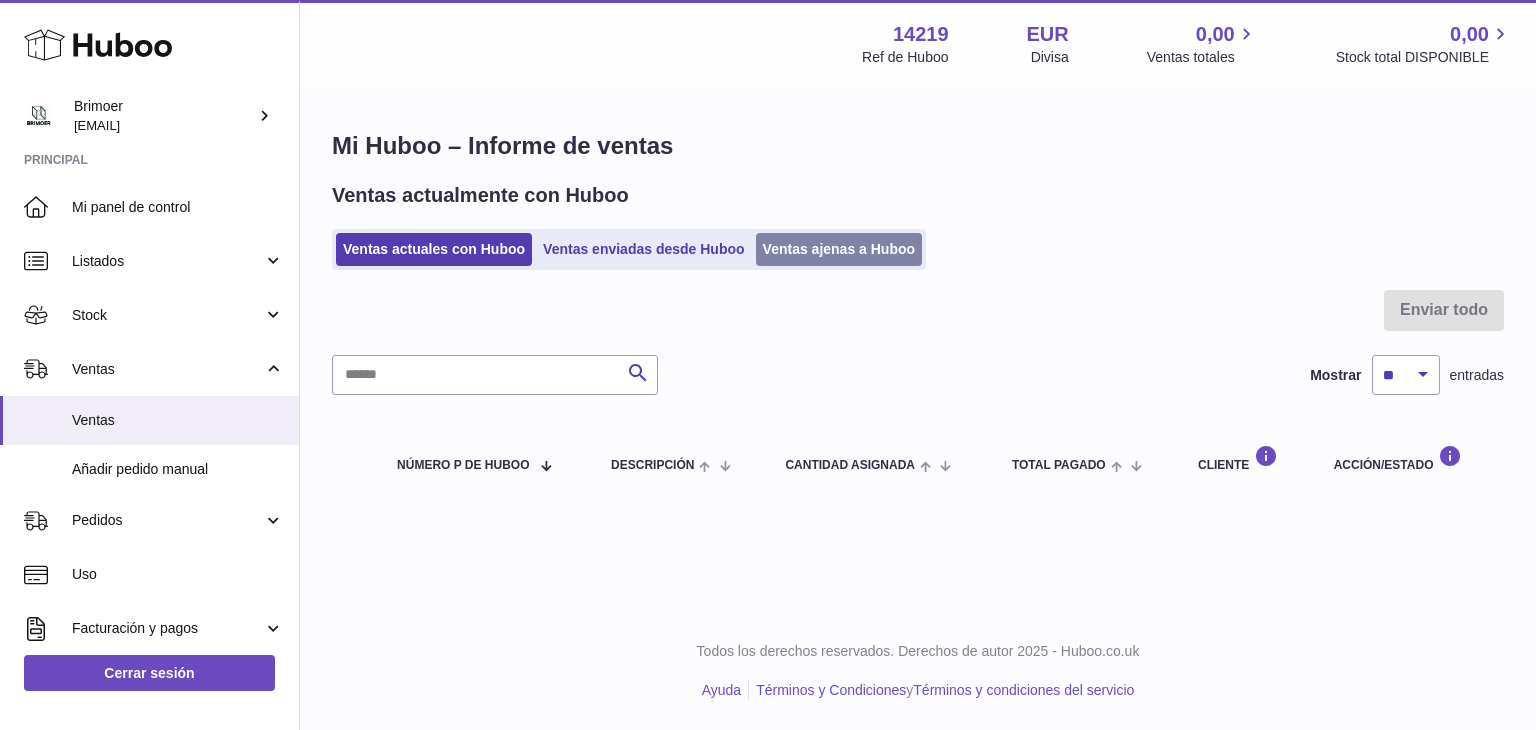 click on "Ventas ajenas a Huboo" at bounding box center [839, 249] 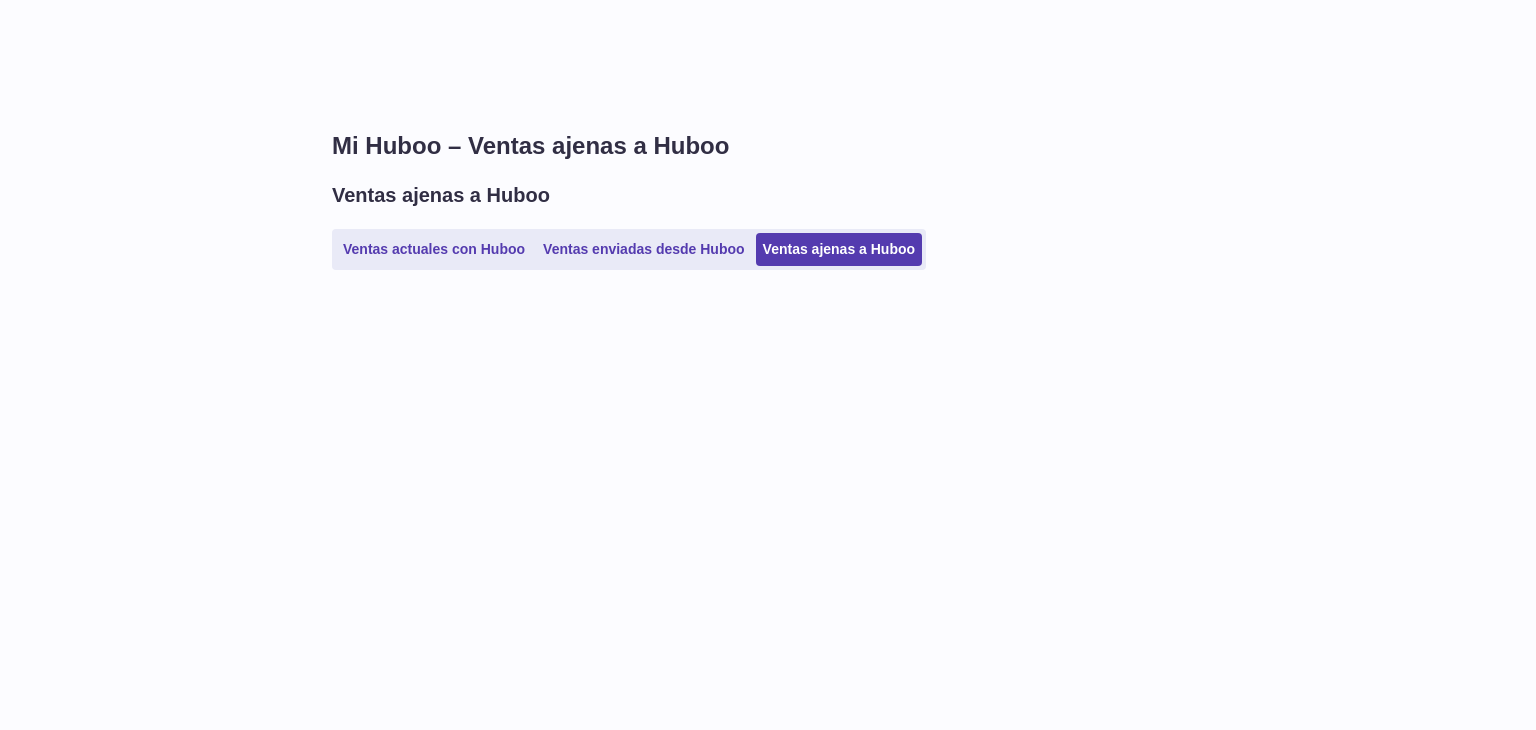 scroll, scrollTop: 0, scrollLeft: 0, axis: both 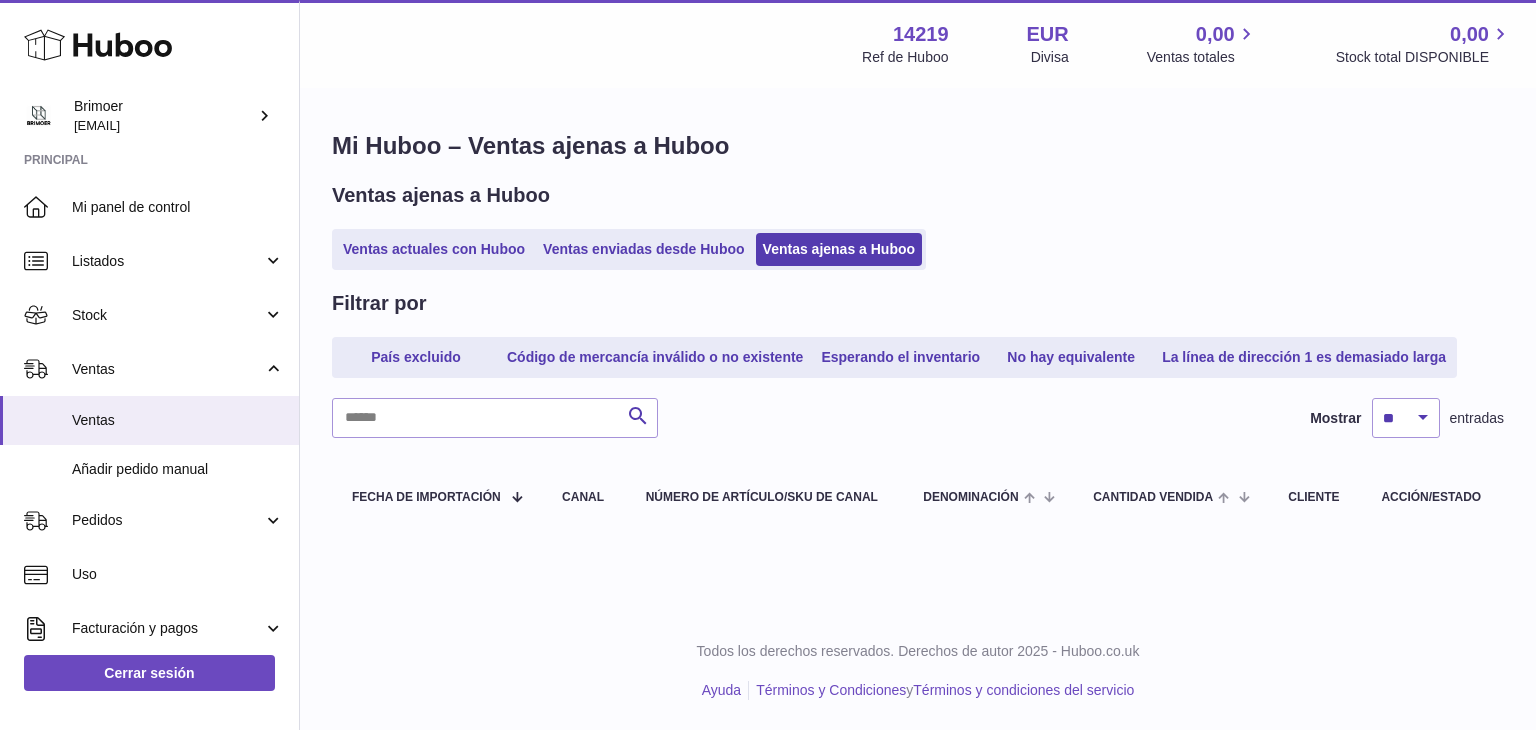 click on "Mi Huboo – Ventas ajenas a Huboo   Ventas ajenas a Huboo
Ventas actuales con Huboo
Ventas enviadas desde Huboo
Ventas ajenas a Huboo
Filtrar por   País excluido Código de mercancía inválido o no existente Esperando el inventario No hay equivalente La línea de la dirección 1 es demasiado larga       Buscar
Mostrar
** ** ** ***
entradas
Fecha de importación
Canal
Número de artículo/SKU de canal
Denominación       Cantidad vendida
Cliente
Acción/Estado" at bounding box center (918, 332) 